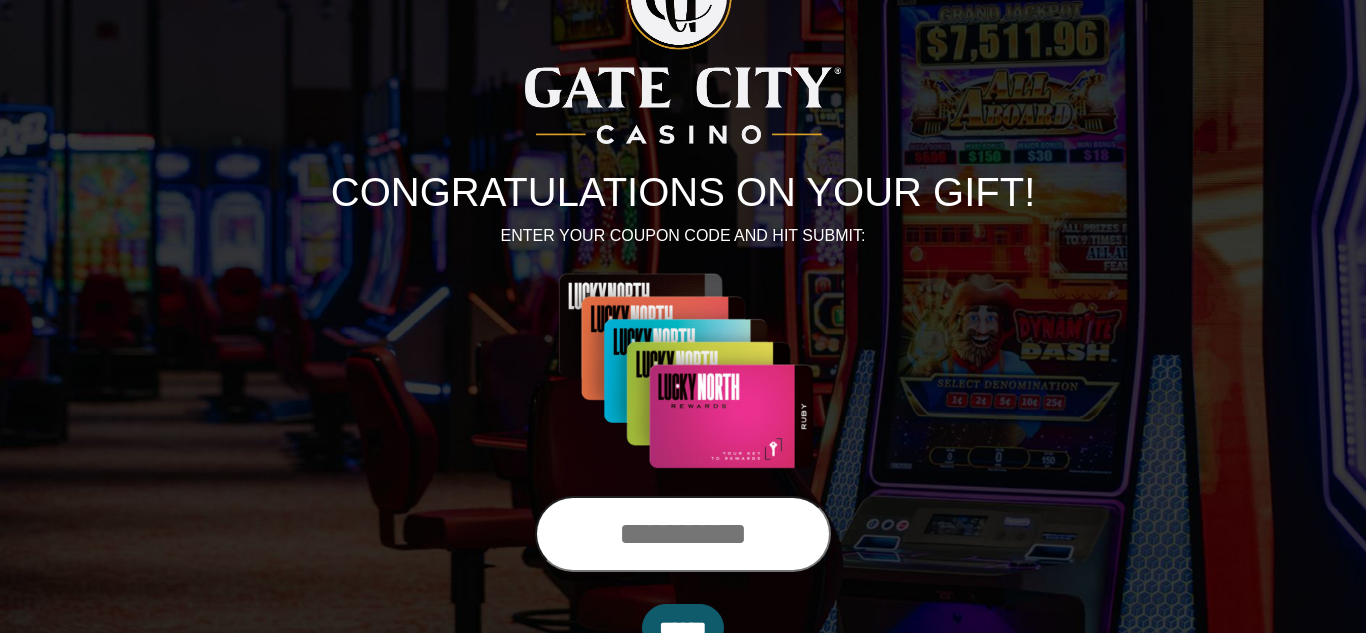 scroll, scrollTop: 87, scrollLeft: 0, axis: vertical 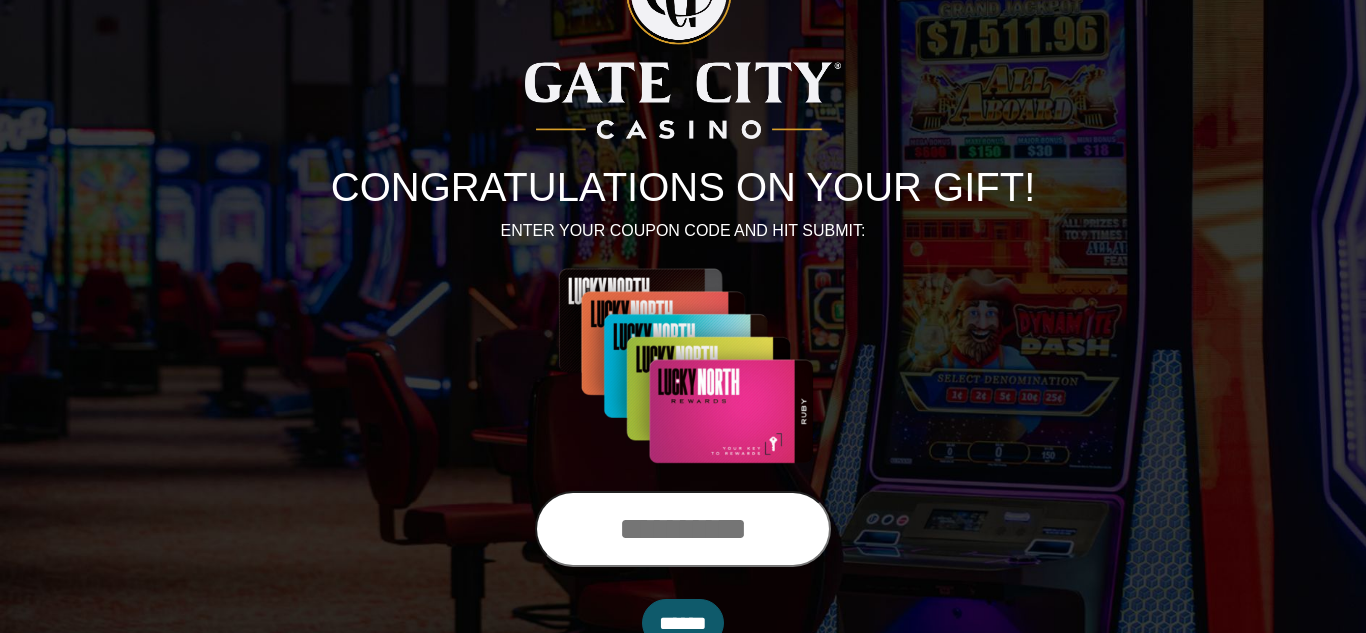 click at bounding box center [683, 529] 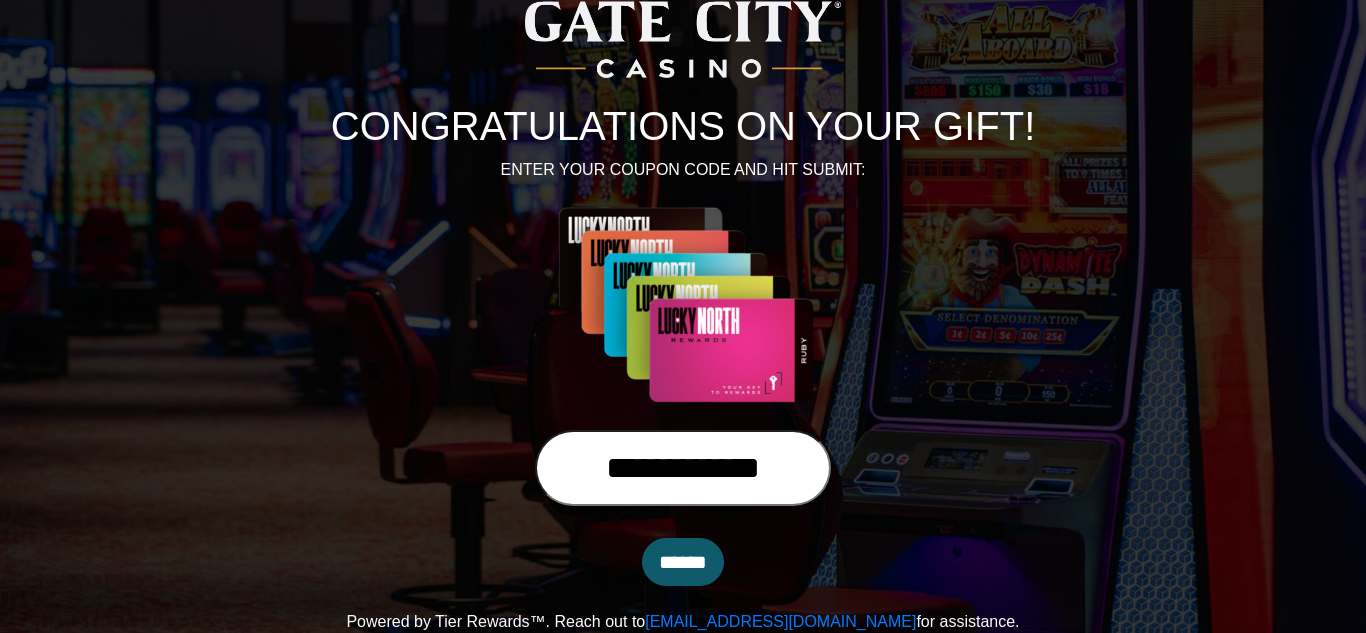 scroll, scrollTop: 149, scrollLeft: 0, axis: vertical 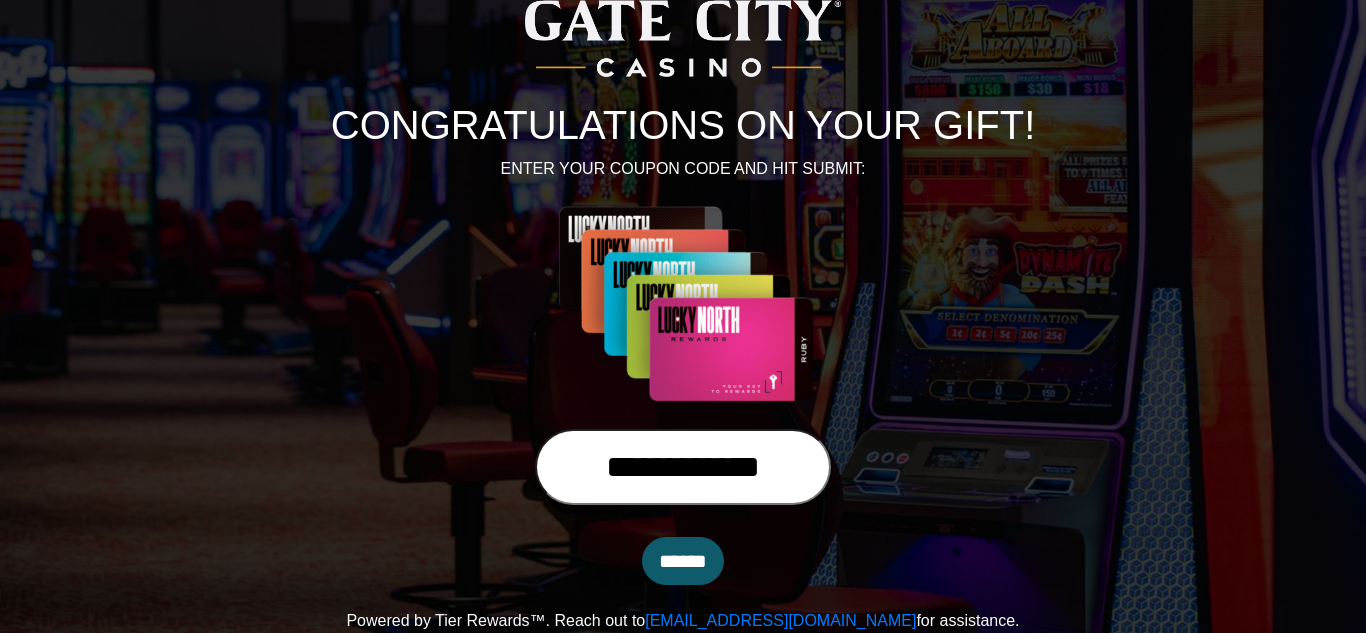 type on "**********" 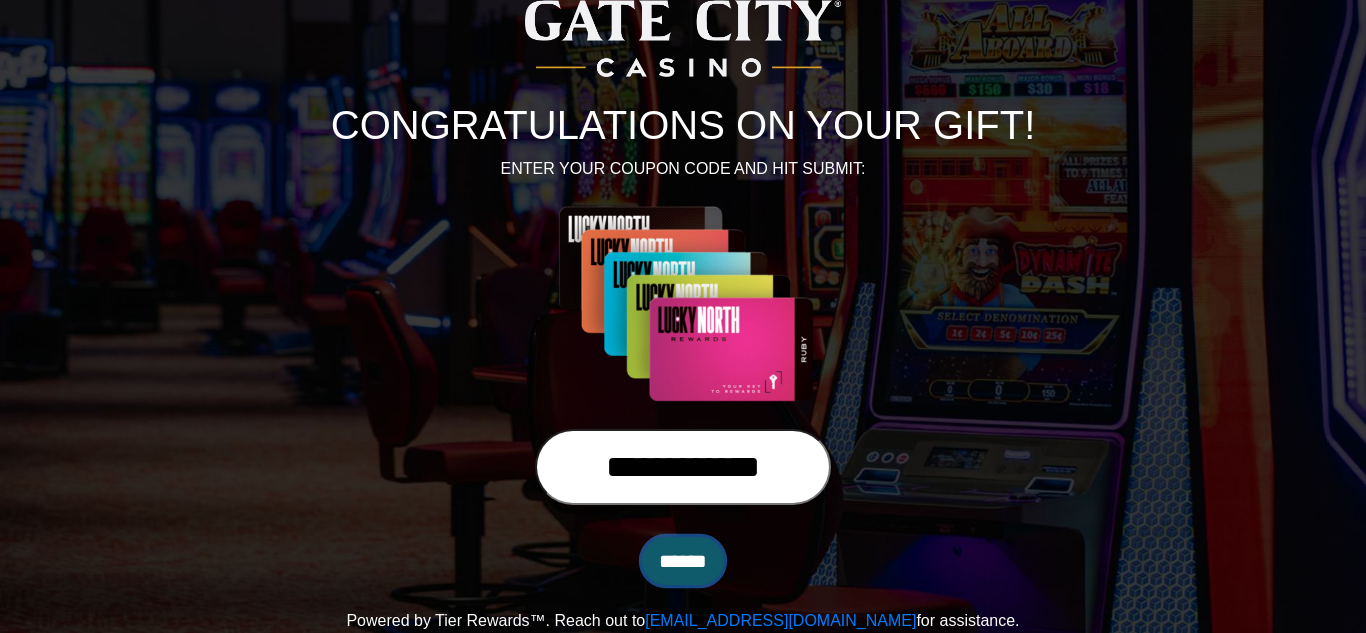 click on "******" at bounding box center [683, 561] 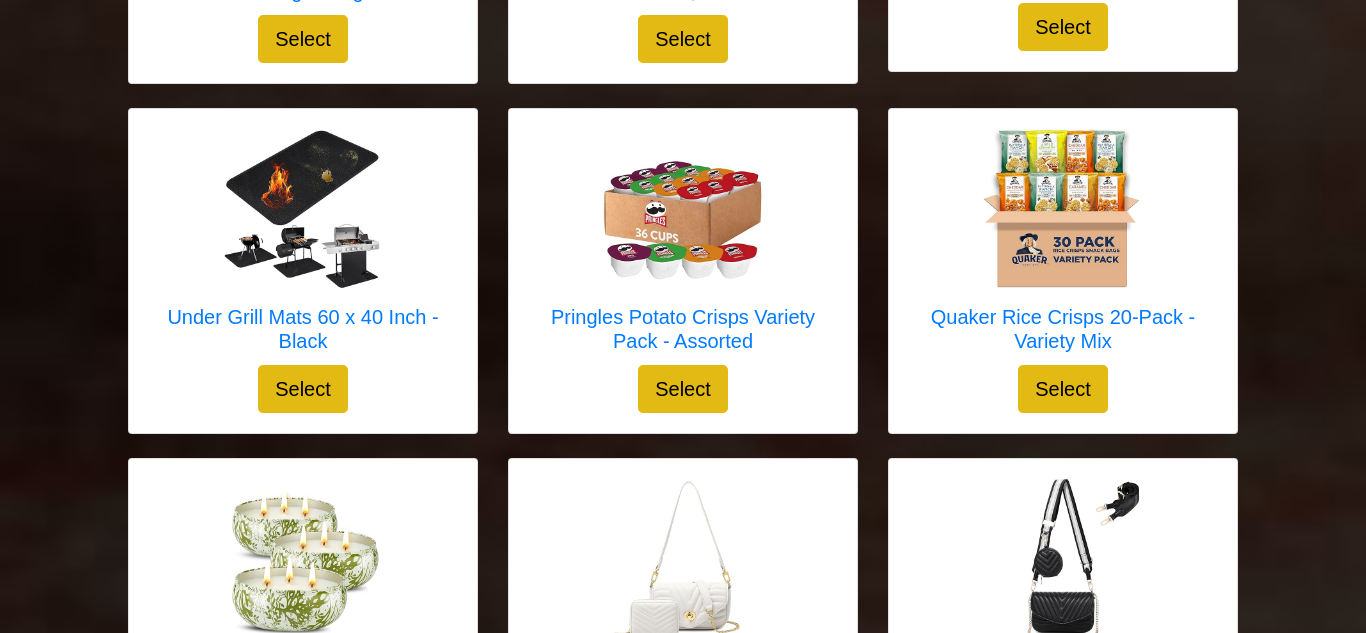 scroll, scrollTop: 5344, scrollLeft: 0, axis: vertical 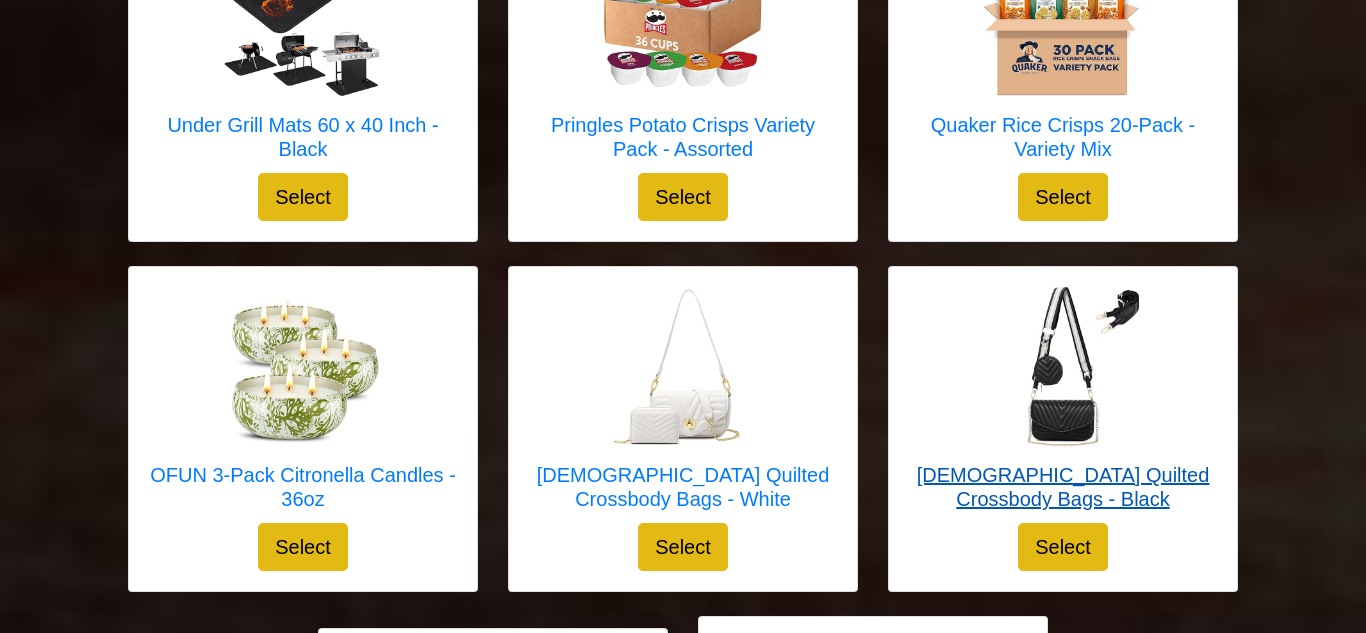 click on "[DEMOGRAPHIC_DATA] Quilted Crossbody Bags - Black" at bounding box center [1063, 487] 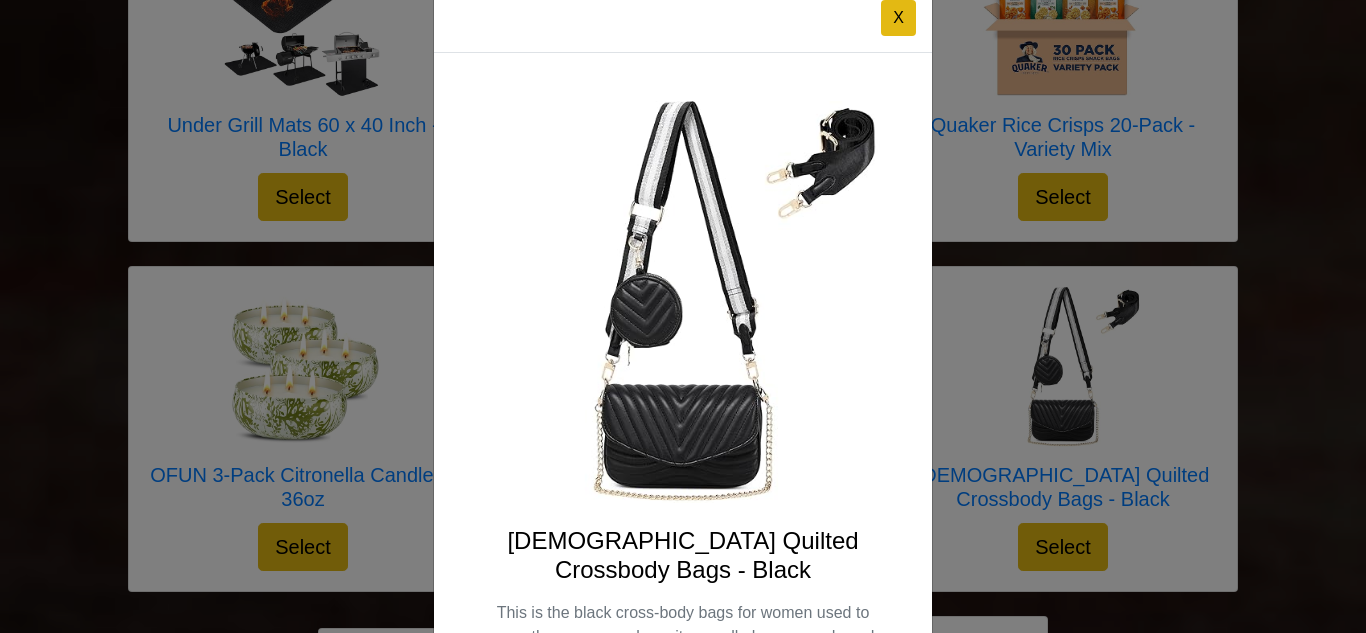 scroll, scrollTop: 42, scrollLeft: 0, axis: vertical 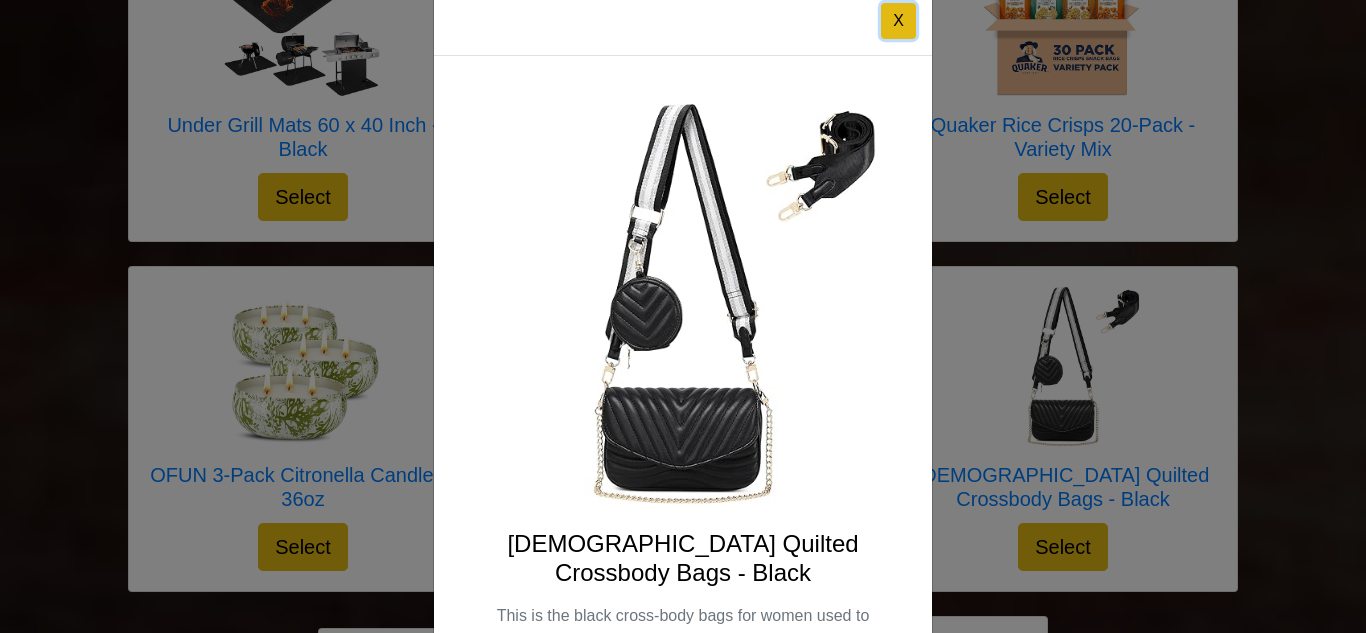 click on "X" at bounding box center (898, 21) 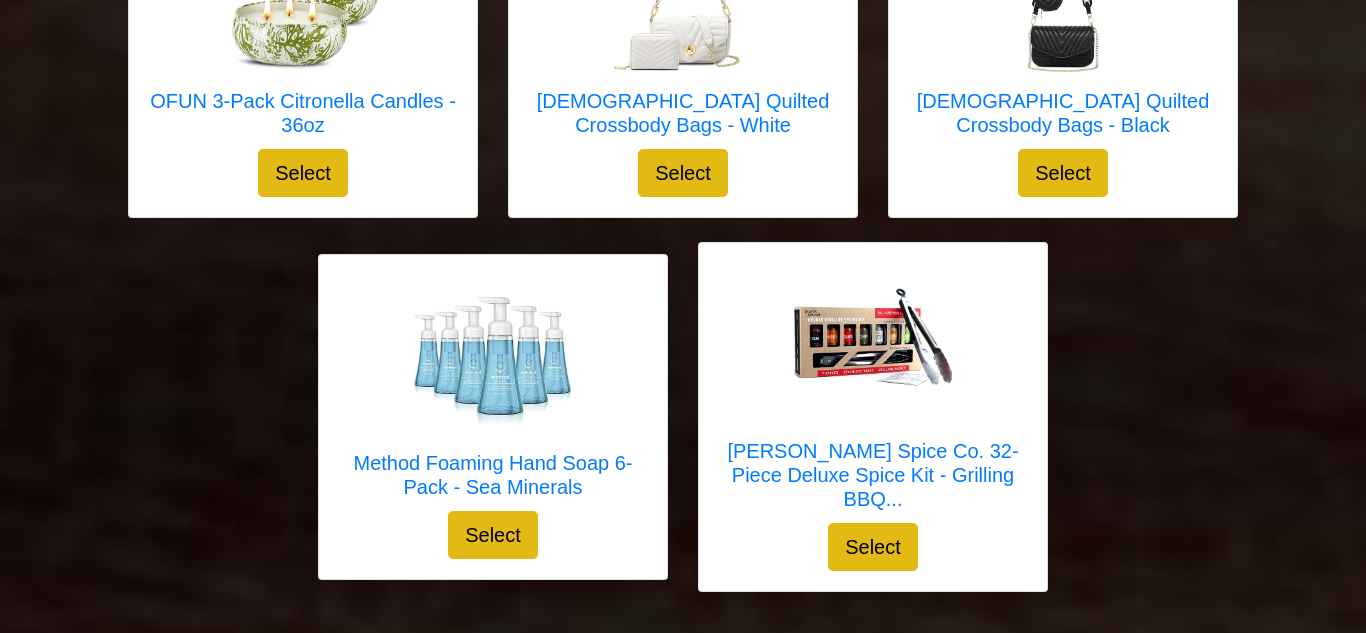 scroll, scrollTop: 5725, scrollLeft: 0, axis: vertical 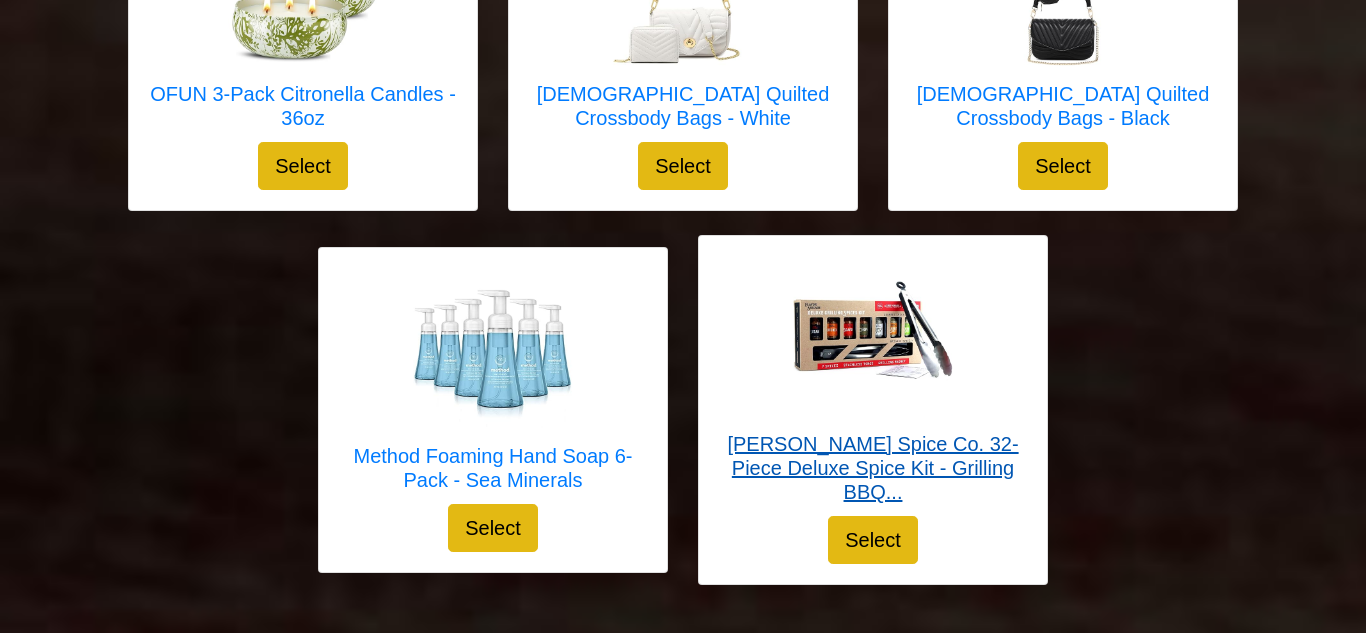 click on "Millhouse Spice Co. 32-Piece Deluxe Spice Kit - Grilling BBQ..." at bounding box center (873, 468) 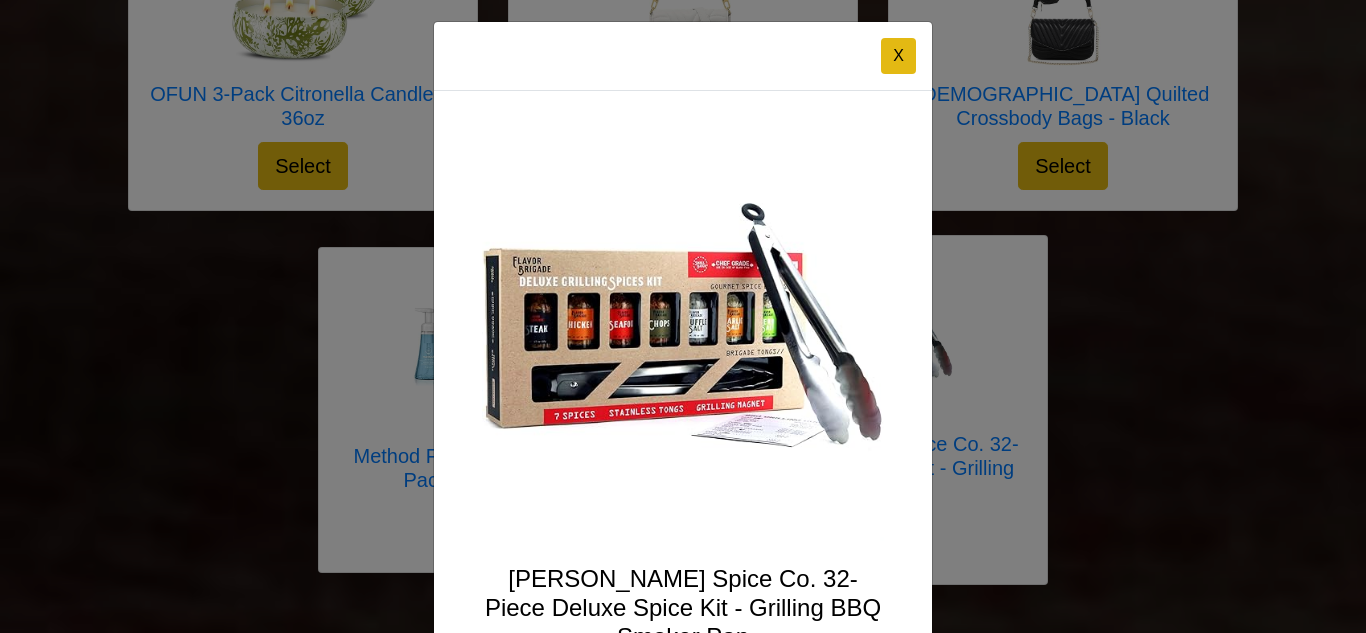 scroll, scrollTop: 0, scrollLeft: 0, axis: both 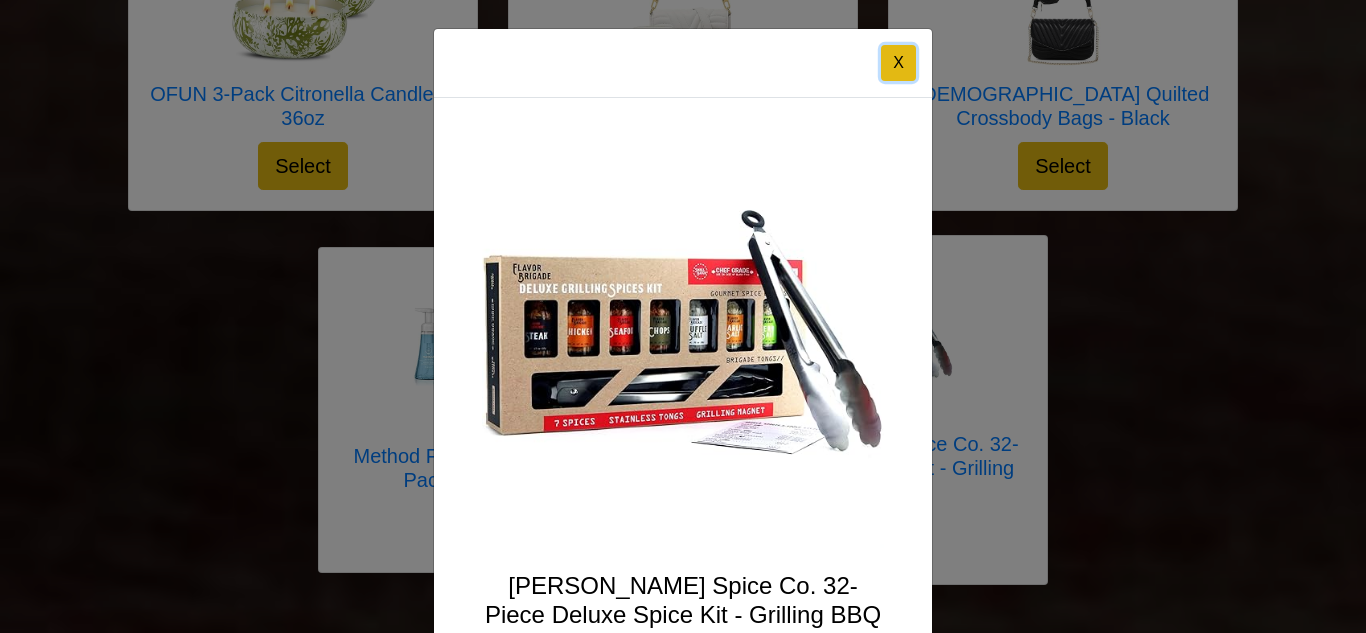 click on "X" at bounding box center (898, 63) 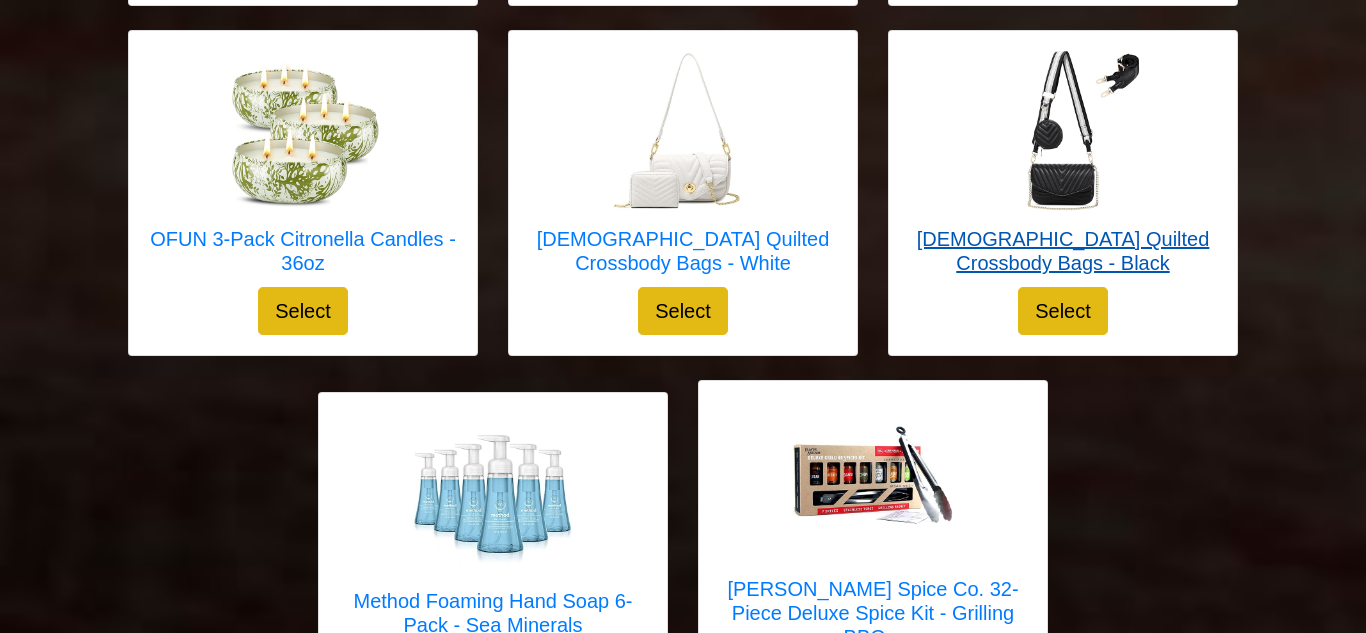 scroll, scrollTop: 5575, scrollLeft: 0, axis: vertical 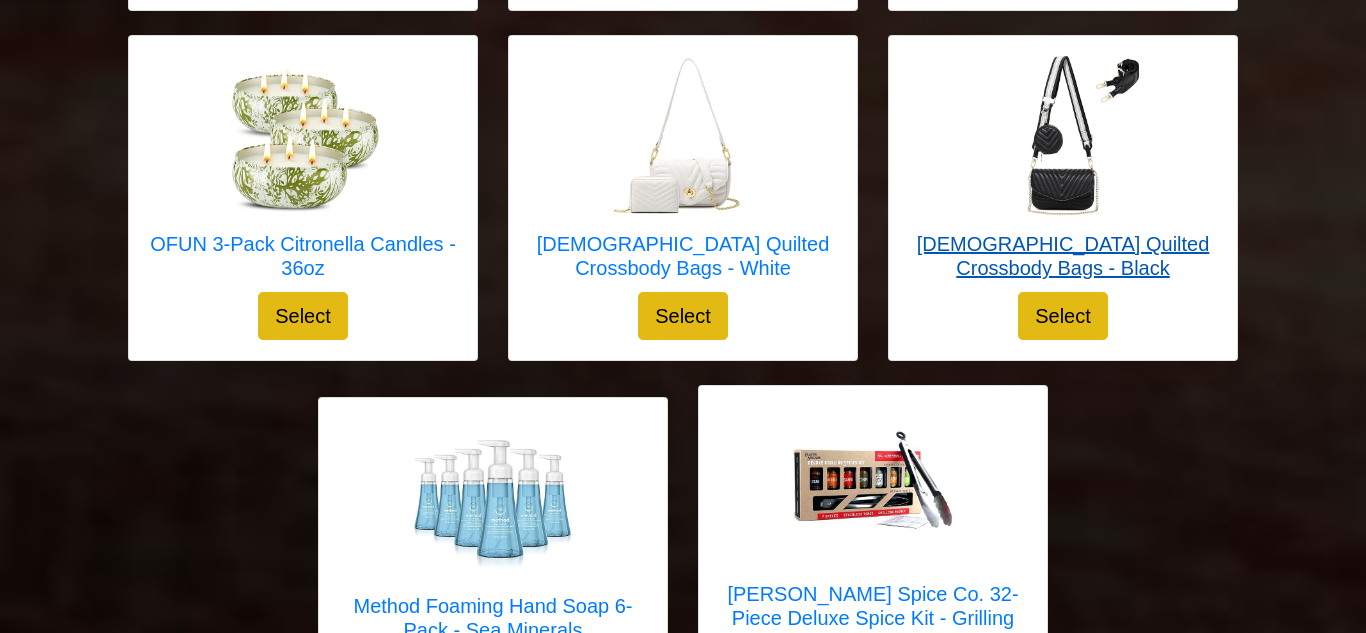 click on "[DEMOGRAPHIC_DATA] Quilted Crossbody Bags - Black" at bounding box center [1063, 256] 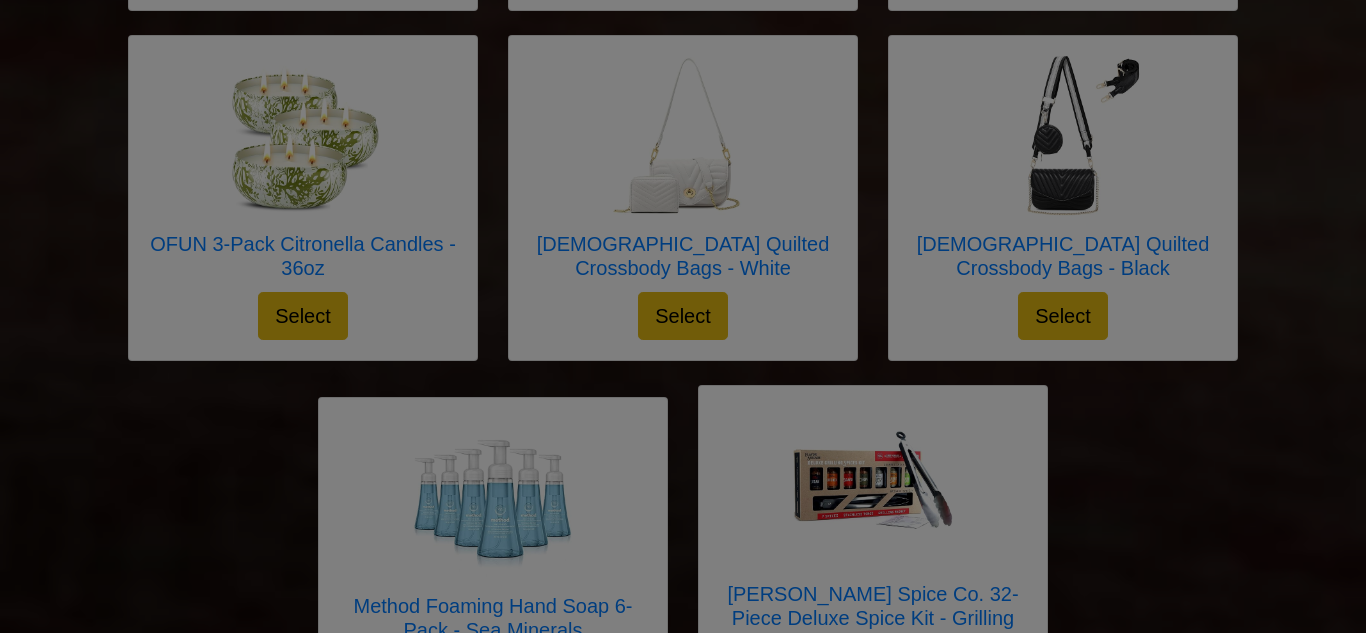 scroll, scrollTop: 0, scrollLeft: 0, axis: both 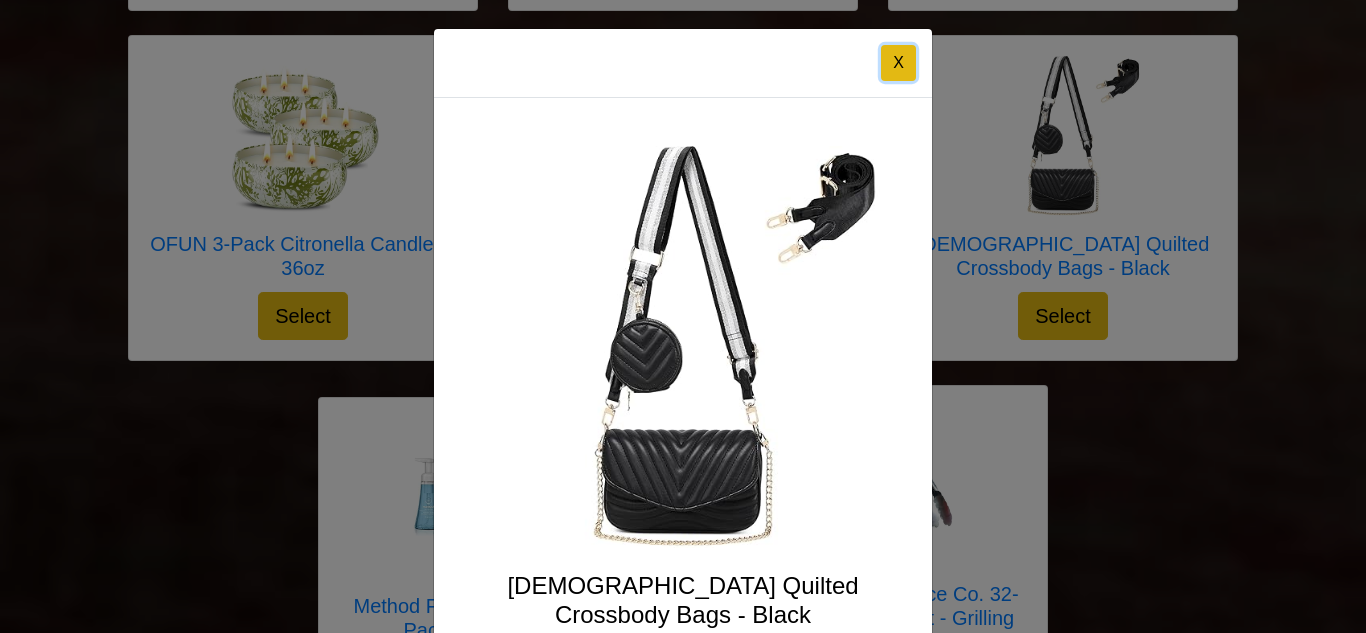 click on "X" at bounding box center [898, 63] 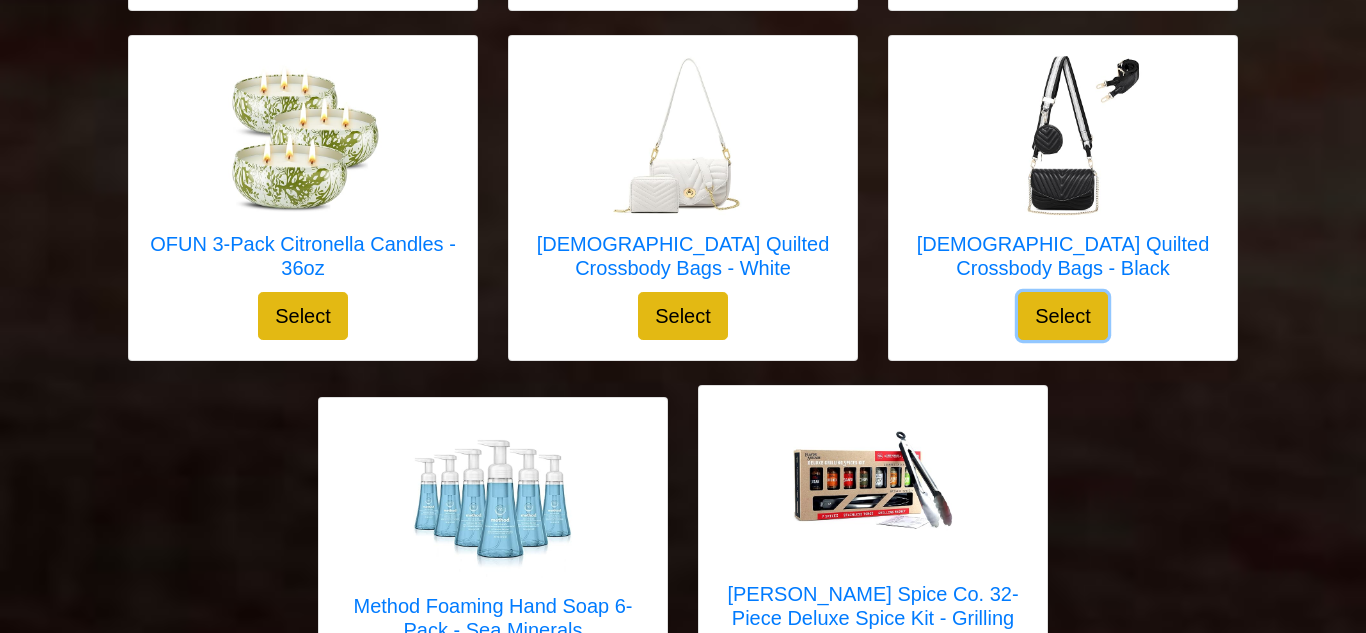 click on "Select" at bounding box center [1063, 316] 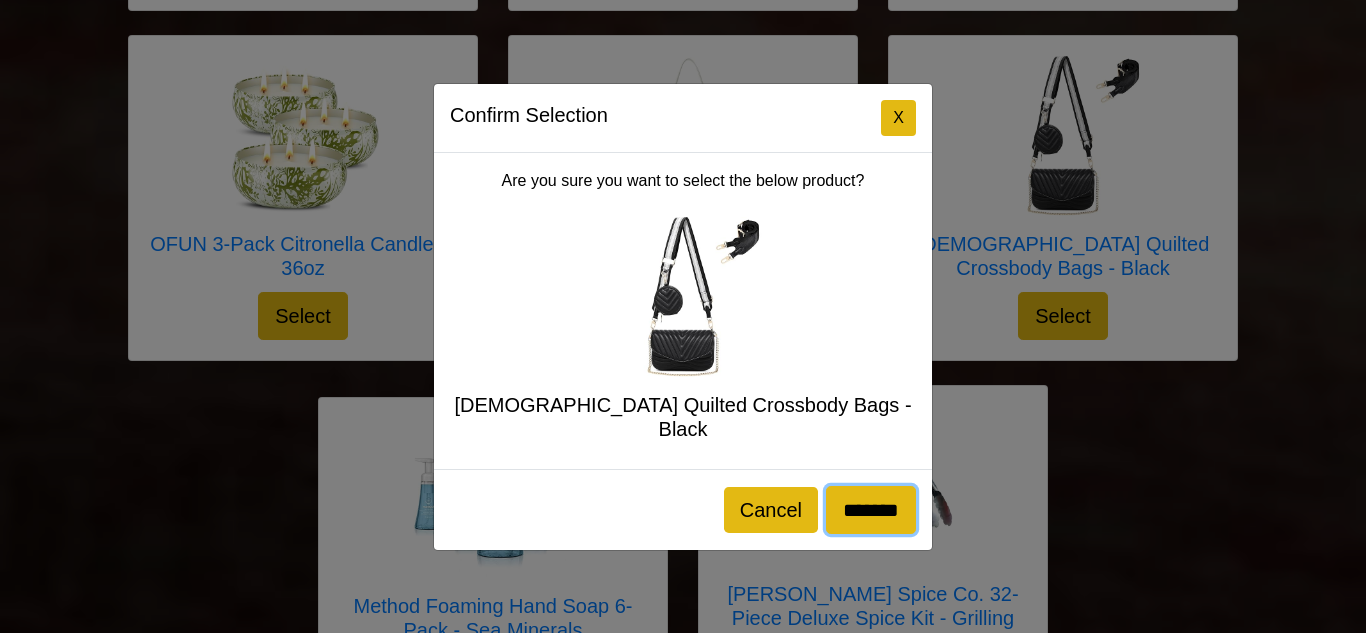 click on "*******" at bounding box center (871, 510) 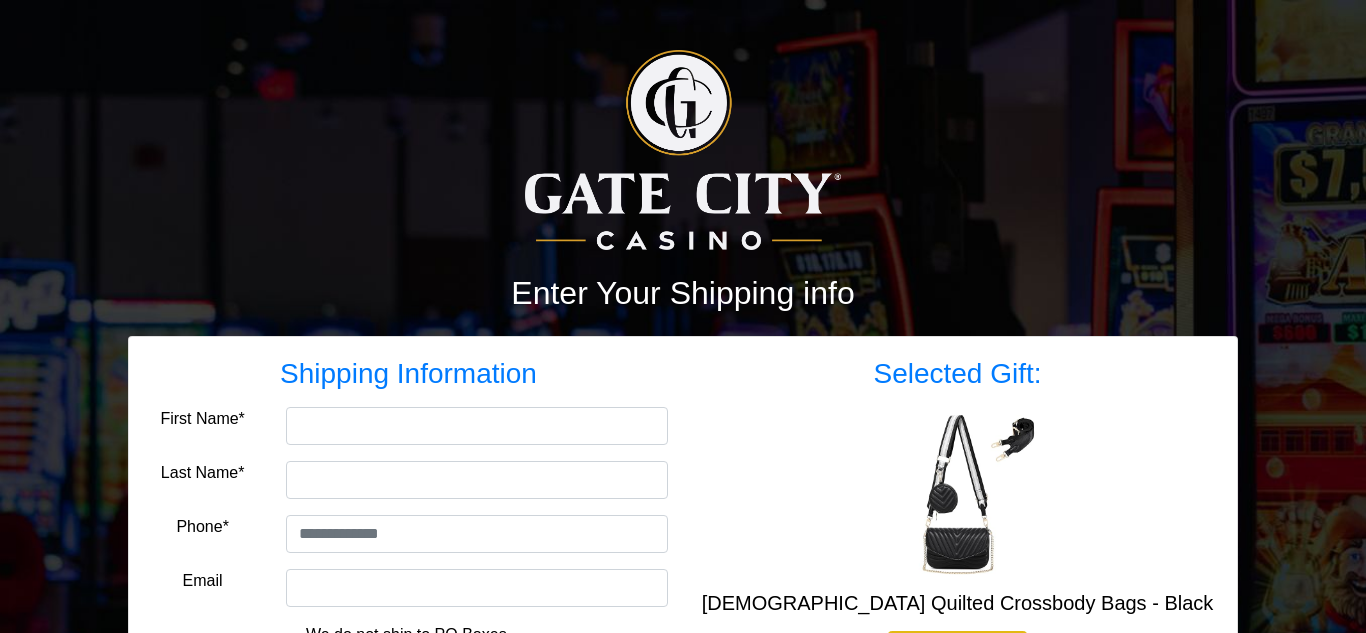 scroll, scrollTop: 0, scrollLeft: 0, axis: both 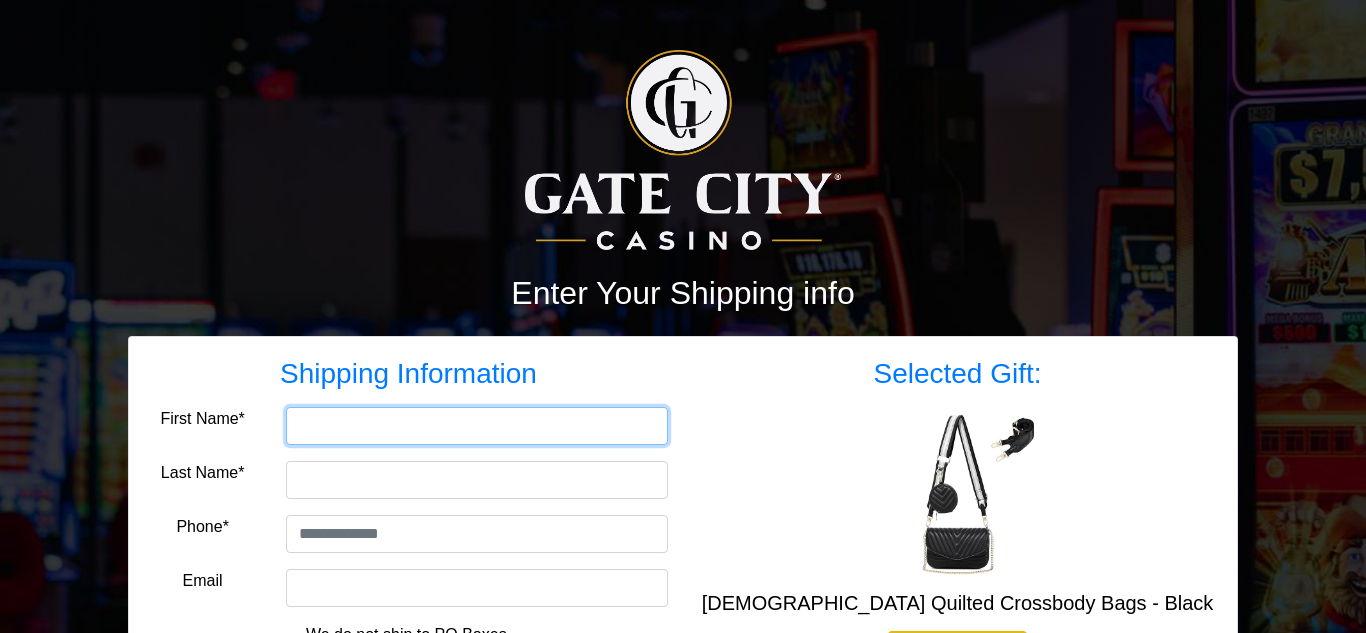 click on "First Name*" at bounding box center (477, 426) 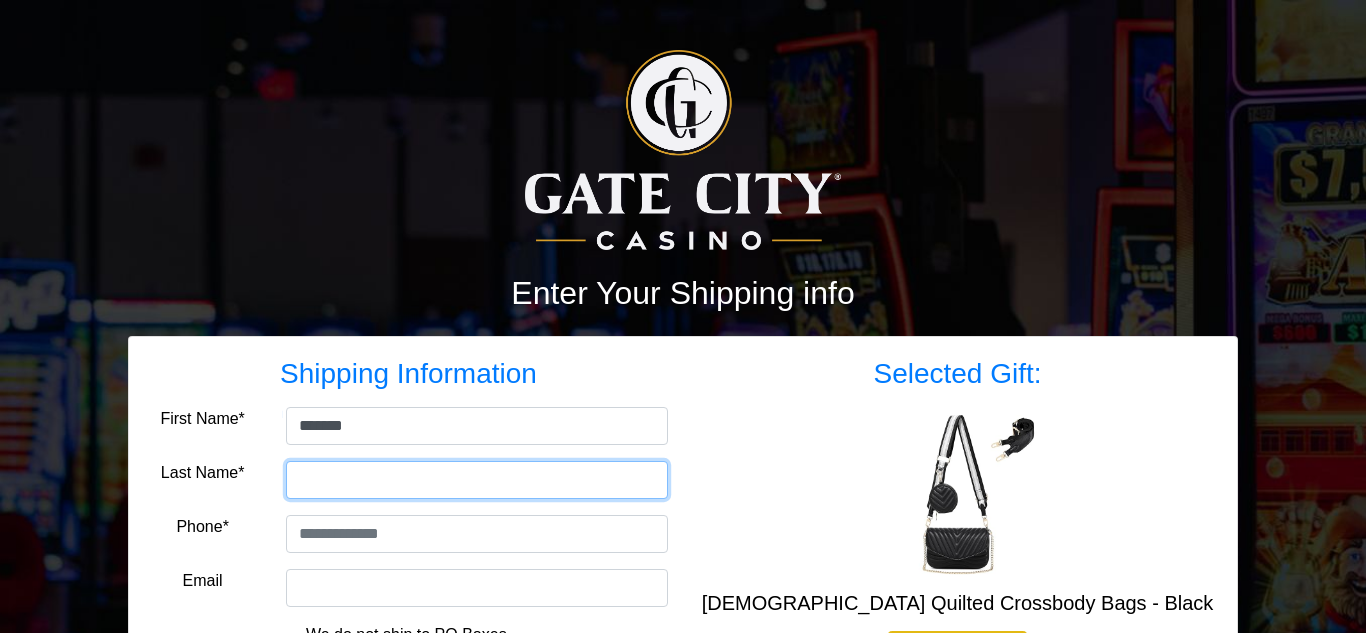 click on "Last Name*" at bounding box center (477, 480) 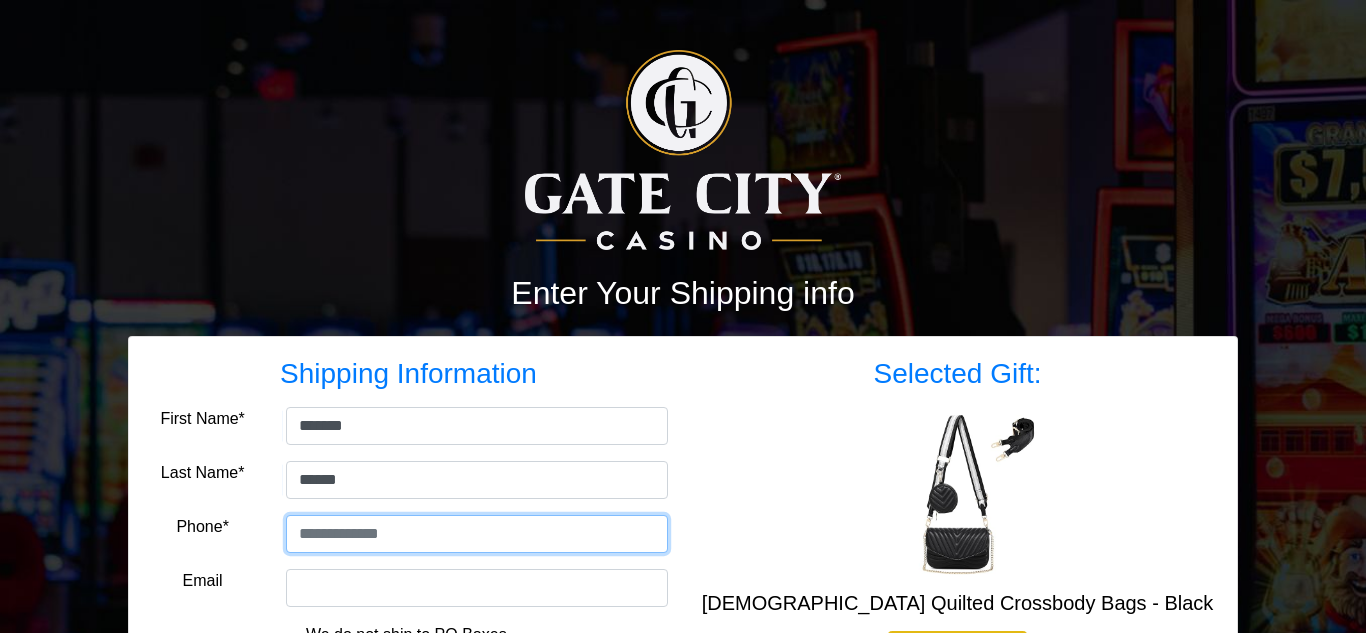 click at bounding box center [477, 534] 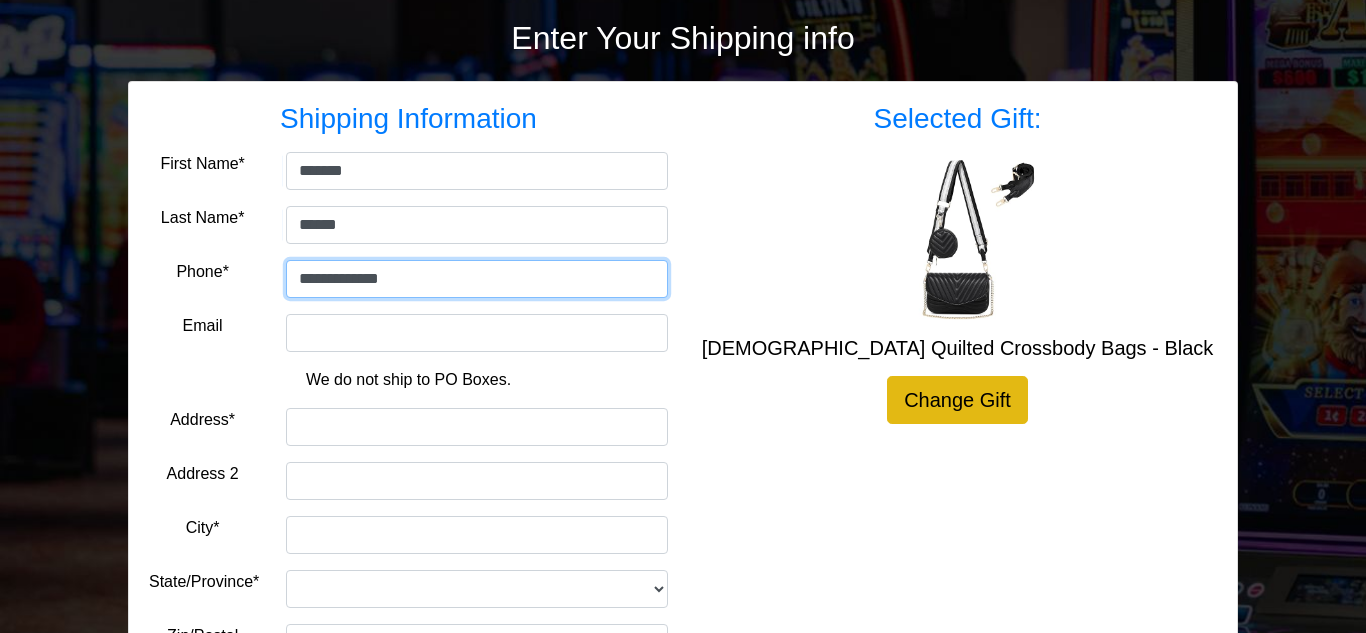 scroll, scrollTop: 256, scrollLeft: 0, axis: vertical 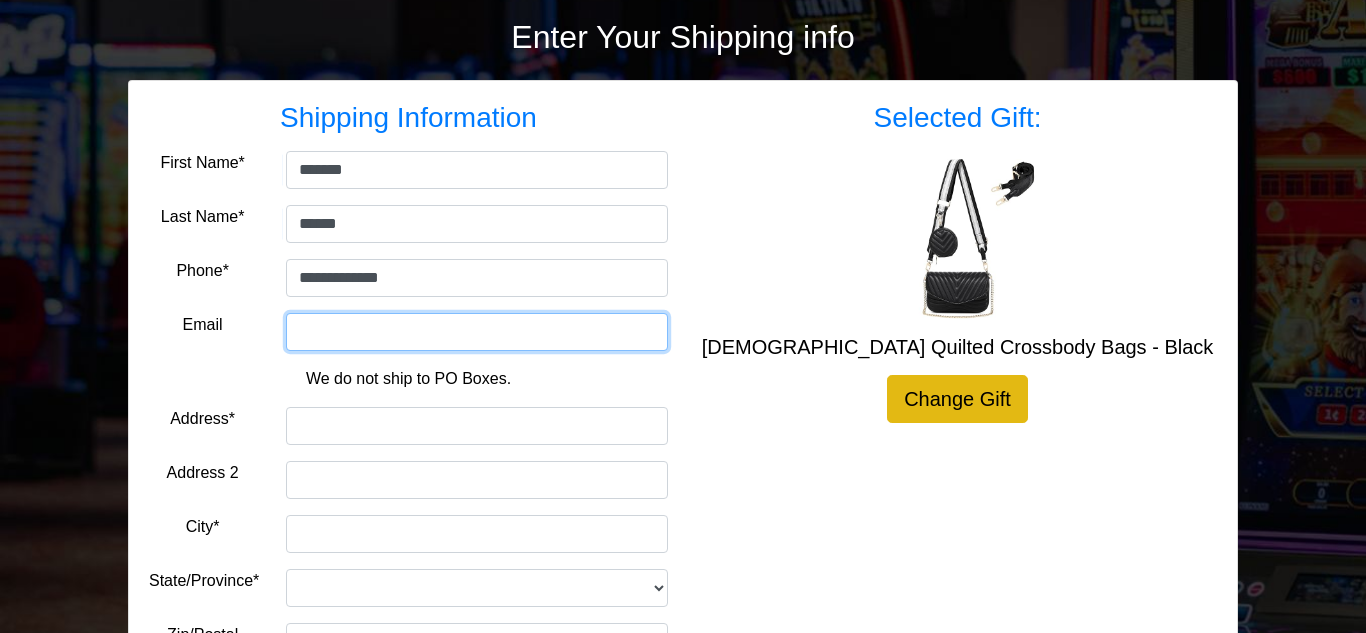 click on "Email" at bounding box center (477, 332) 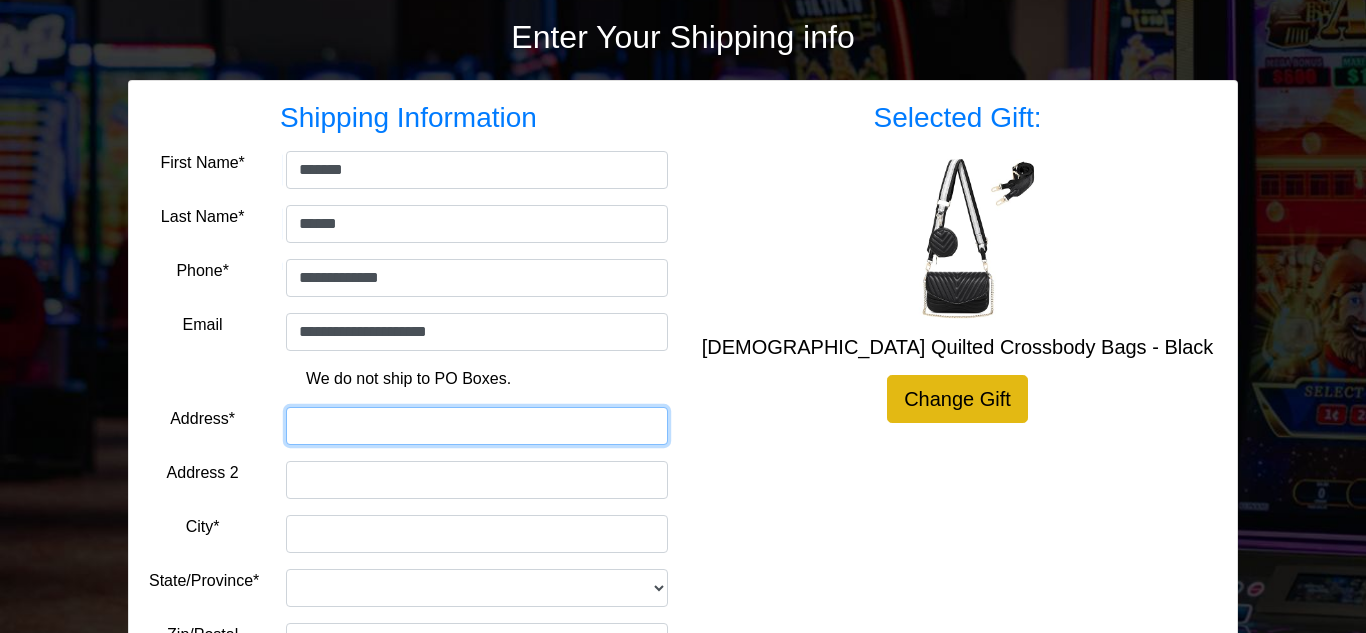 click on "Address*" at bounding box center [477, 426] 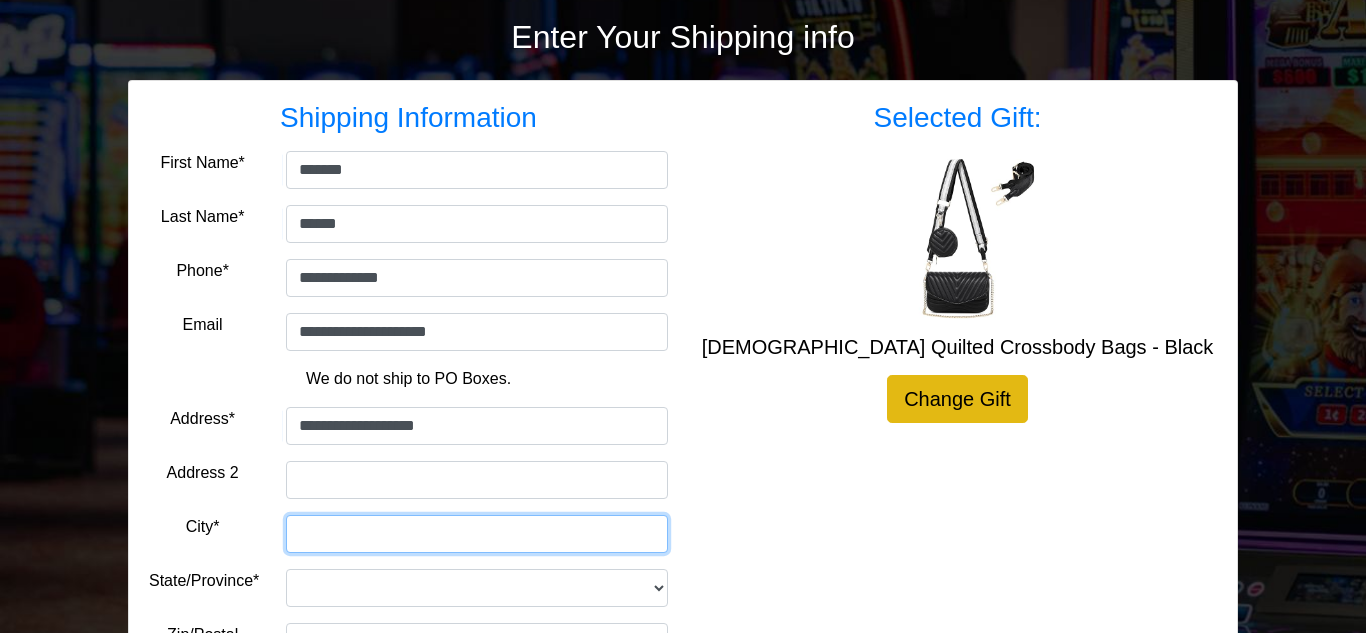 click on "City*" at bounding box center (477, 534) 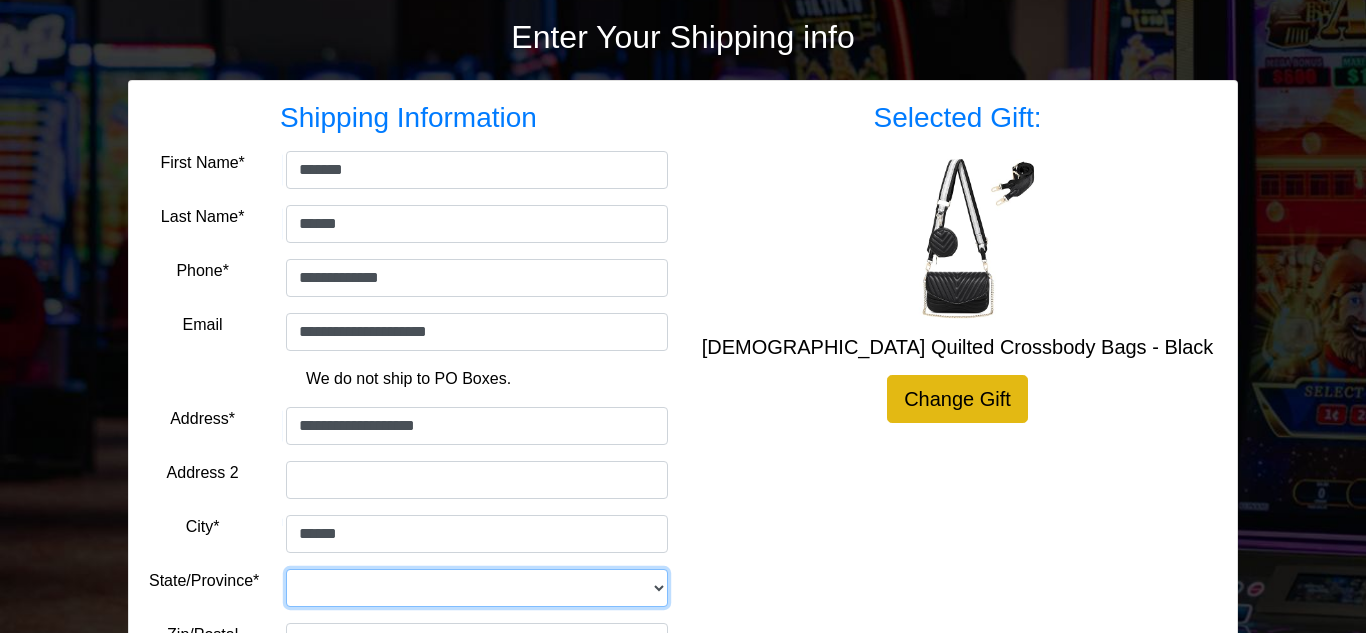 click on "**********" at bounding box center (477, 588) 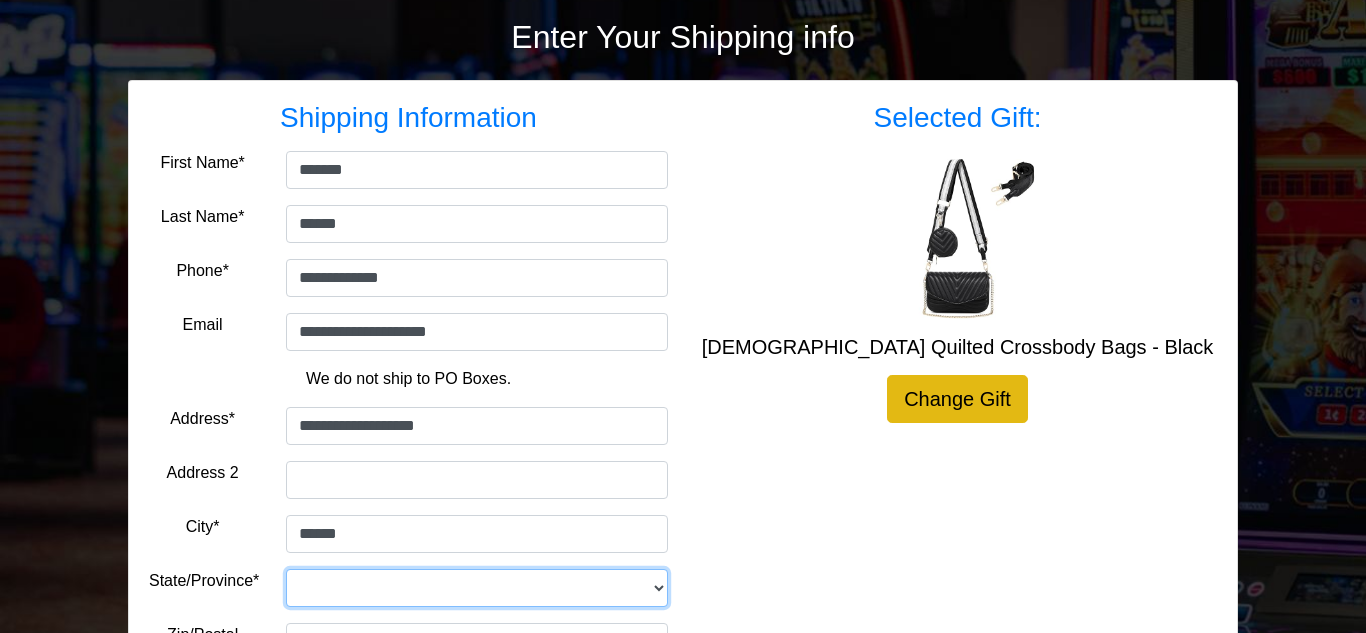 select on "**" 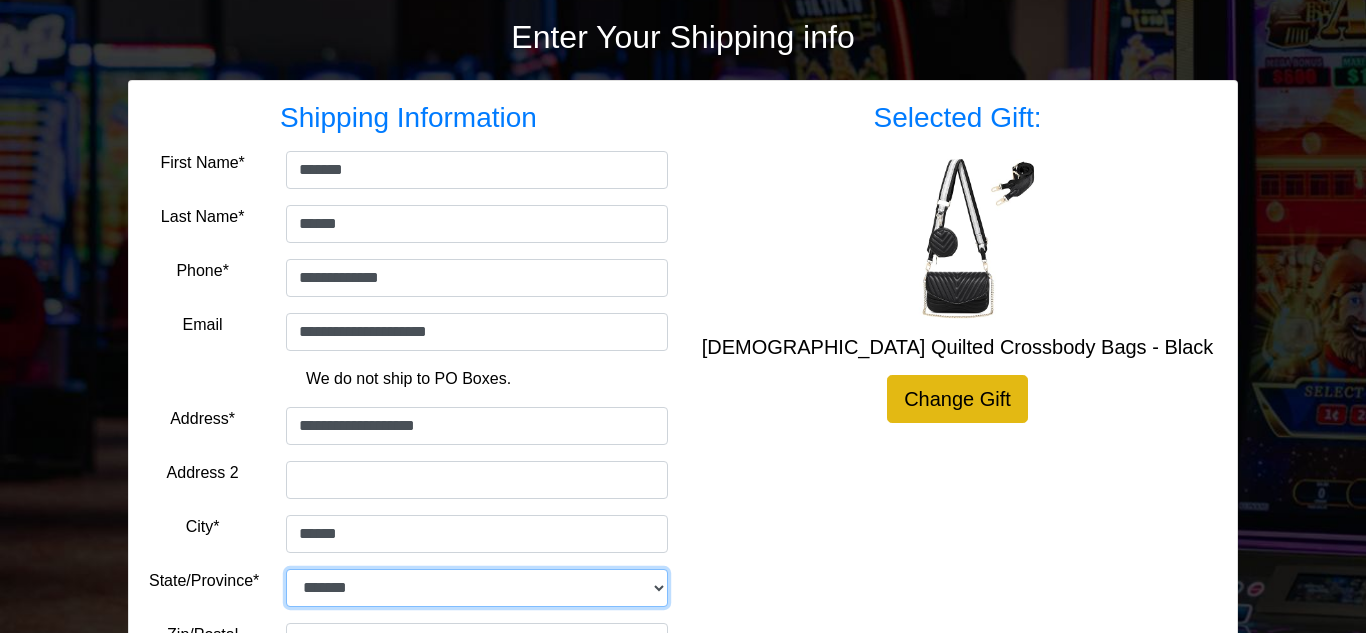 click on "**********" at bounding box center (477, 588) 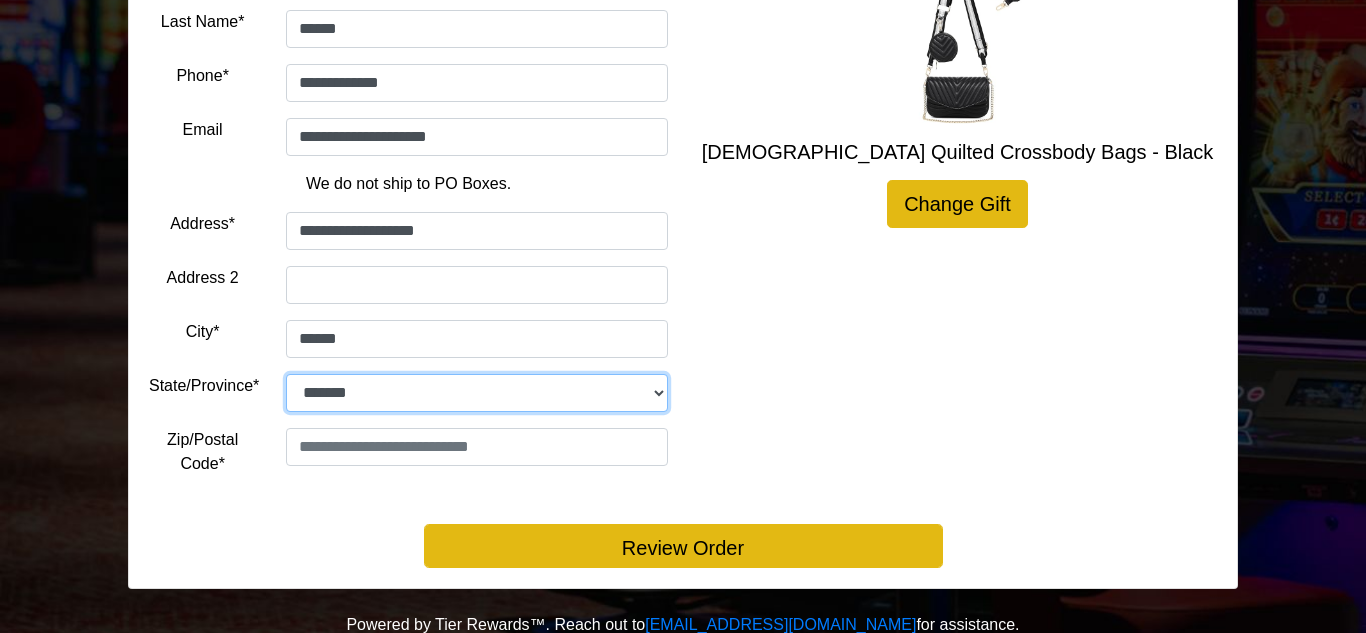 scroll, scrollTop: 455, scrollLeft: 0, axis: vertical 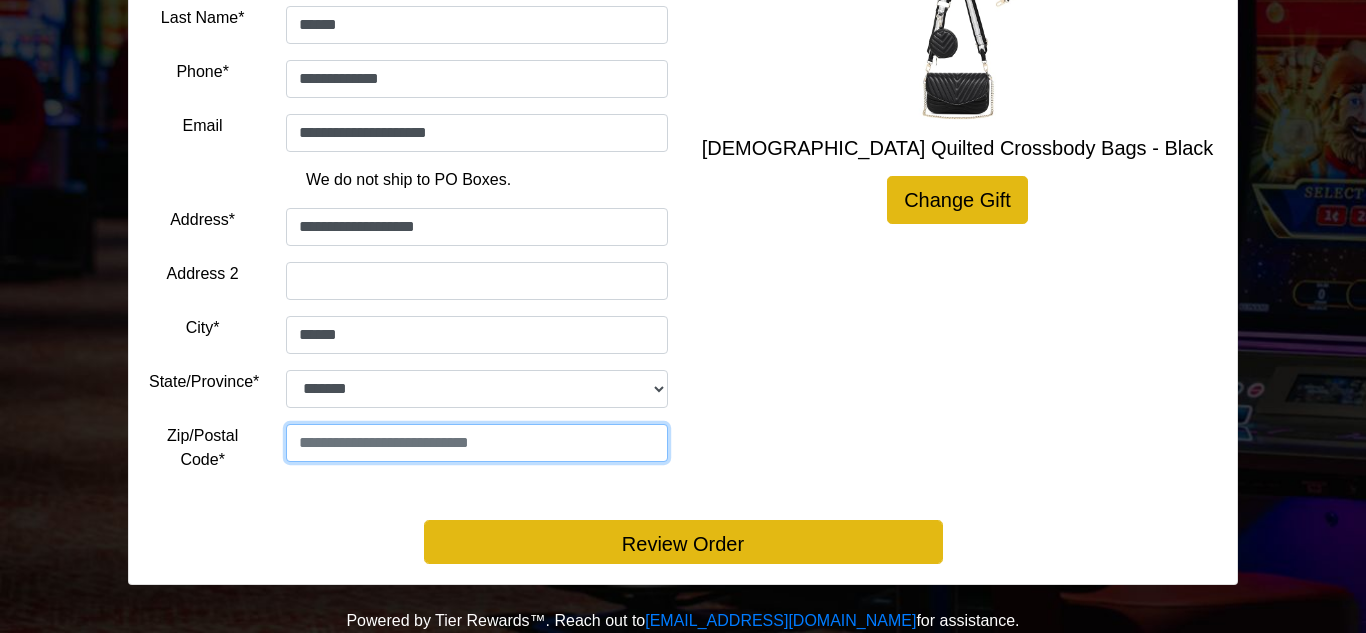 click at bounding box center [477, 443] 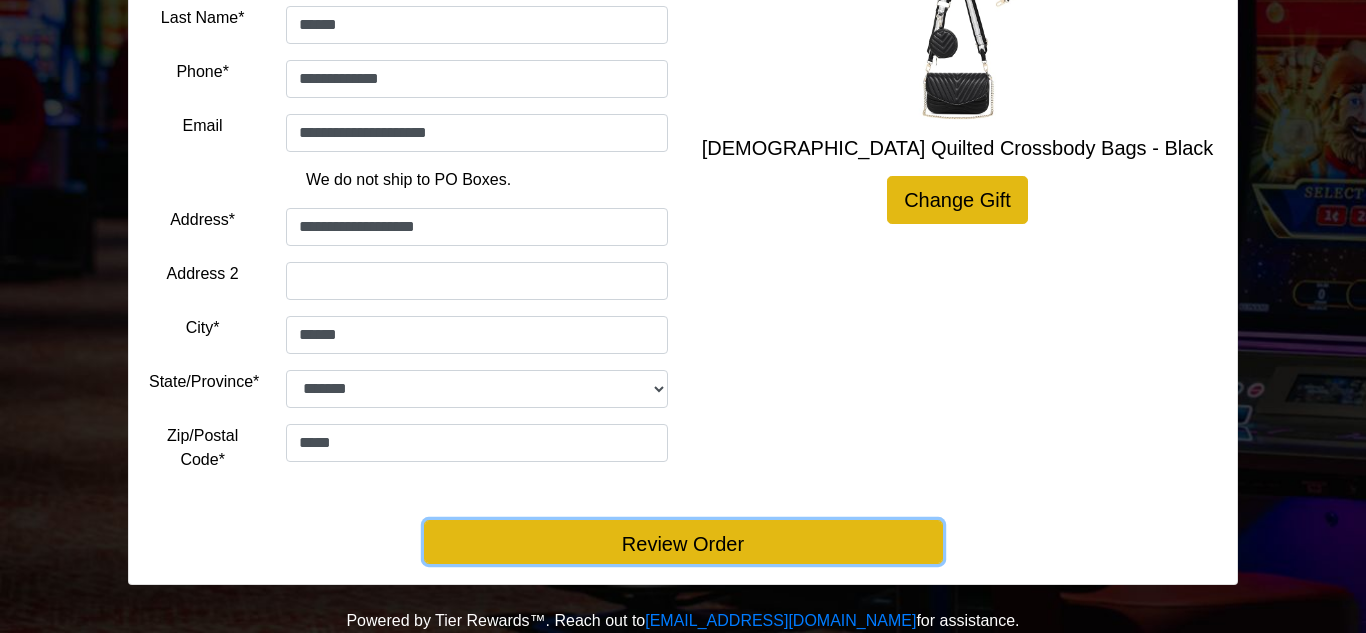 click on "Review Order" at bounding box center [683, 542] 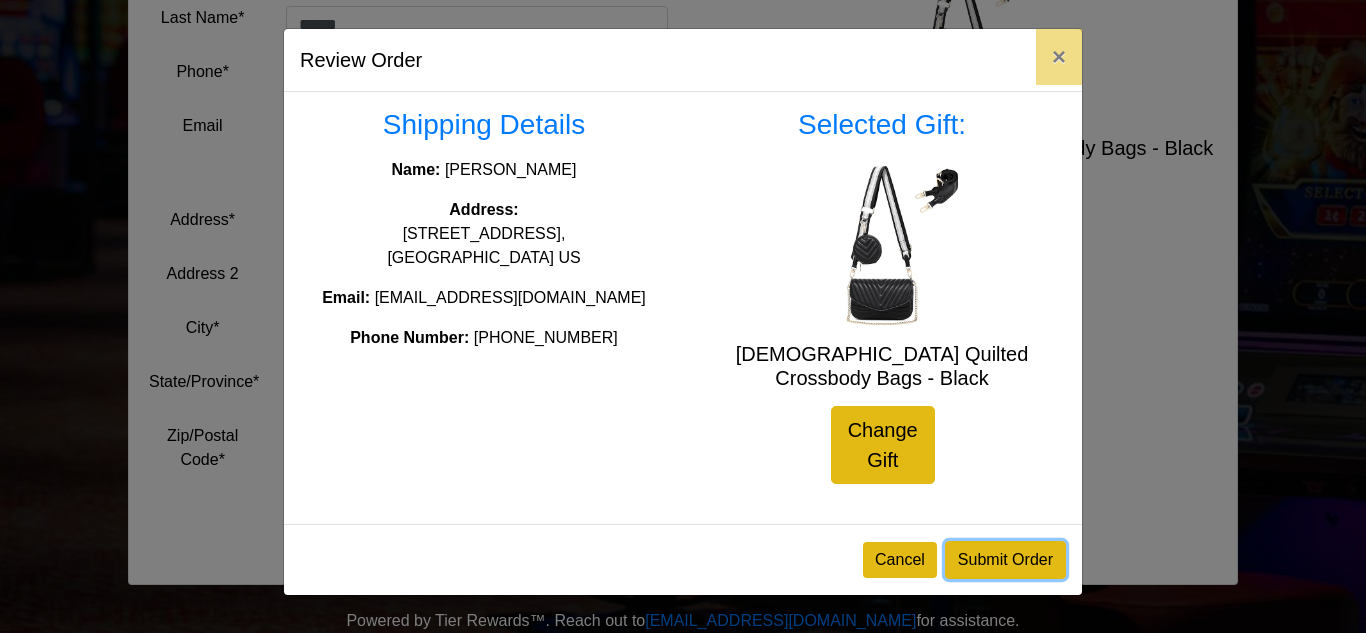 click on "Submit Order" at bounding box center [1005, 560] 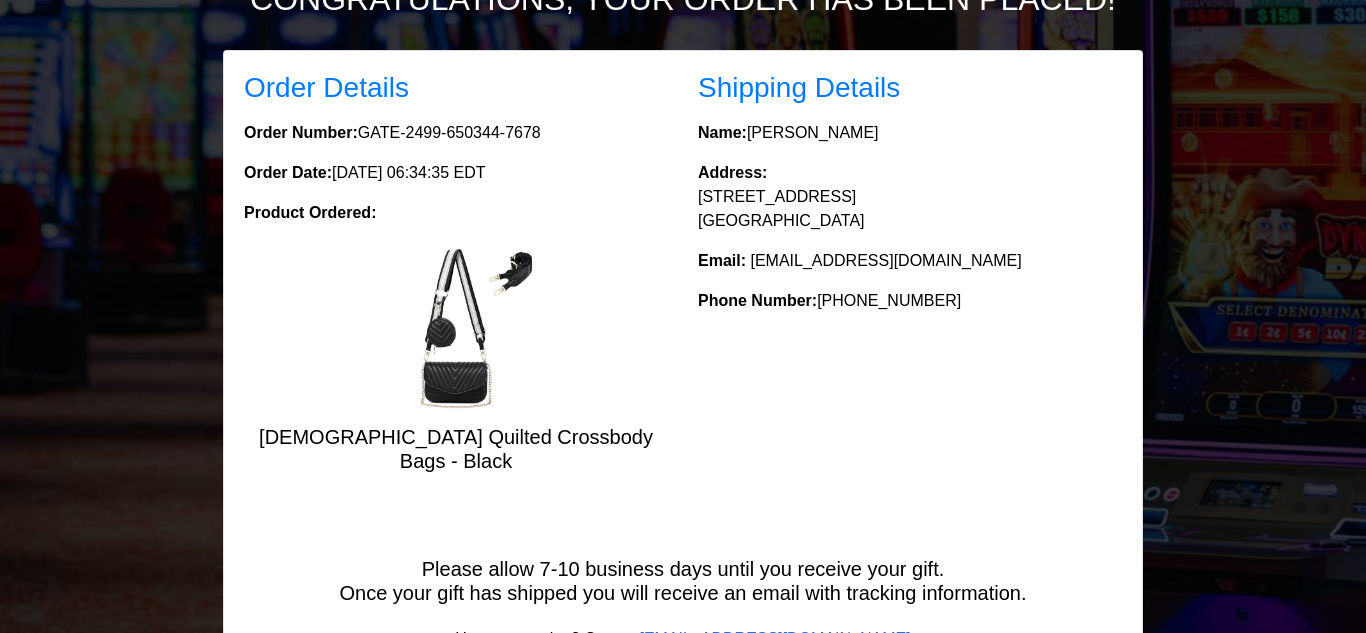 scroll, scrollTop: 300, scrollLeft: 0, axis: vertical 